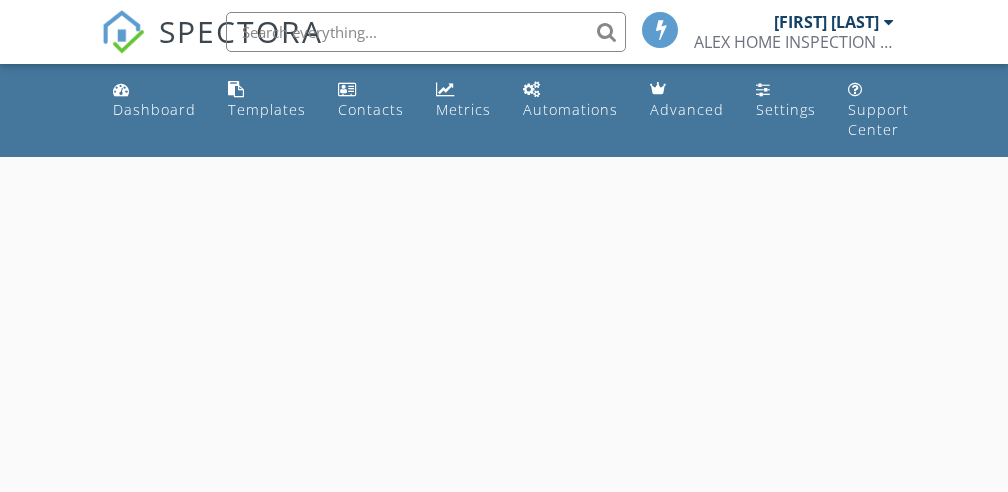 scroll, scrollTop: 0, scrollLeft: 0, axis: both 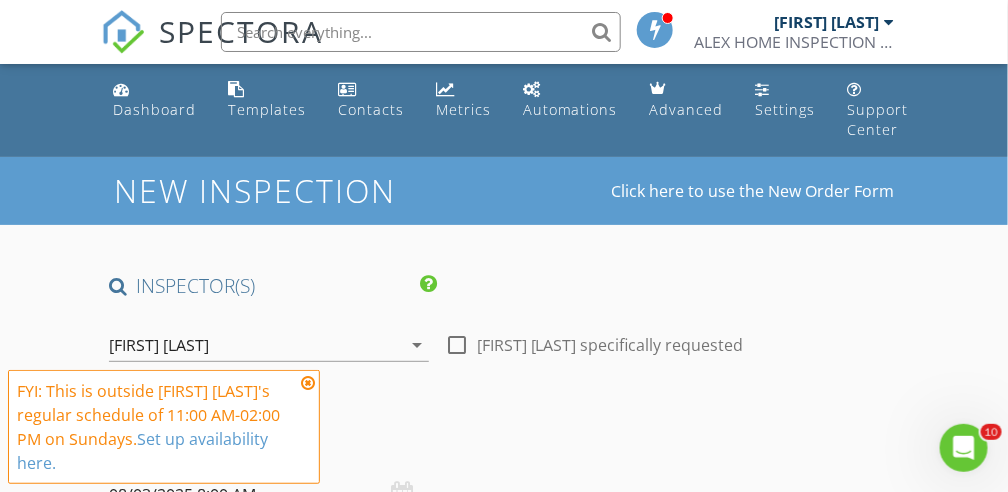 click at bounding box center (308, 383) 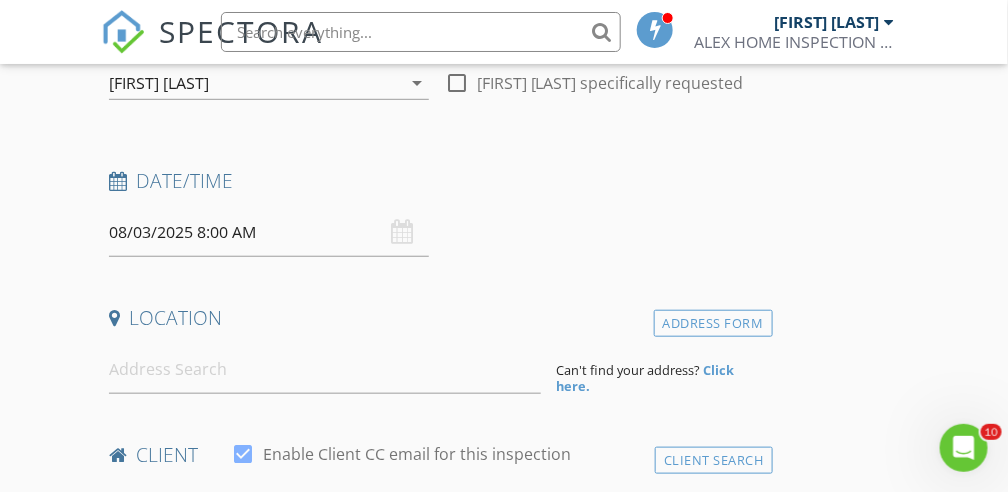 scroll, scrollTop: 259, scrollLeft: 0, axis: vertical 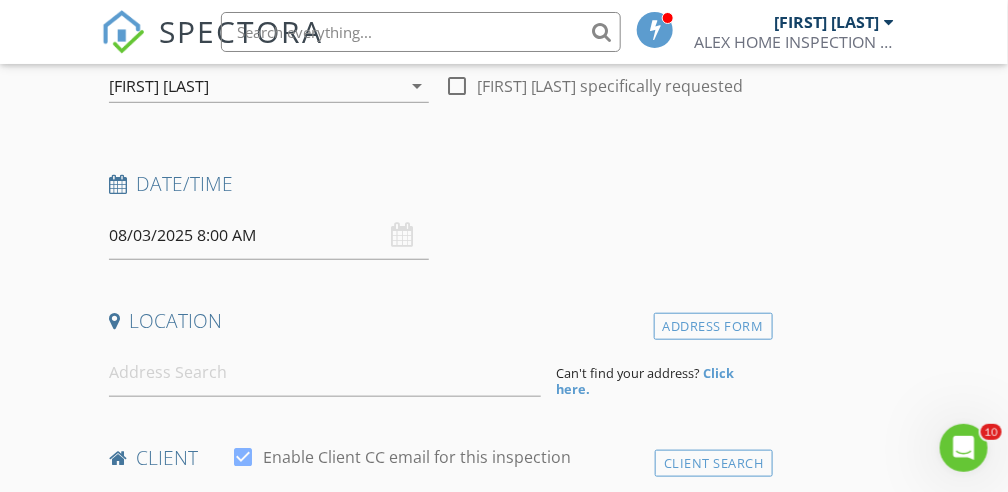 click on "arrow_drop_down" at bounding box center (417, 86) 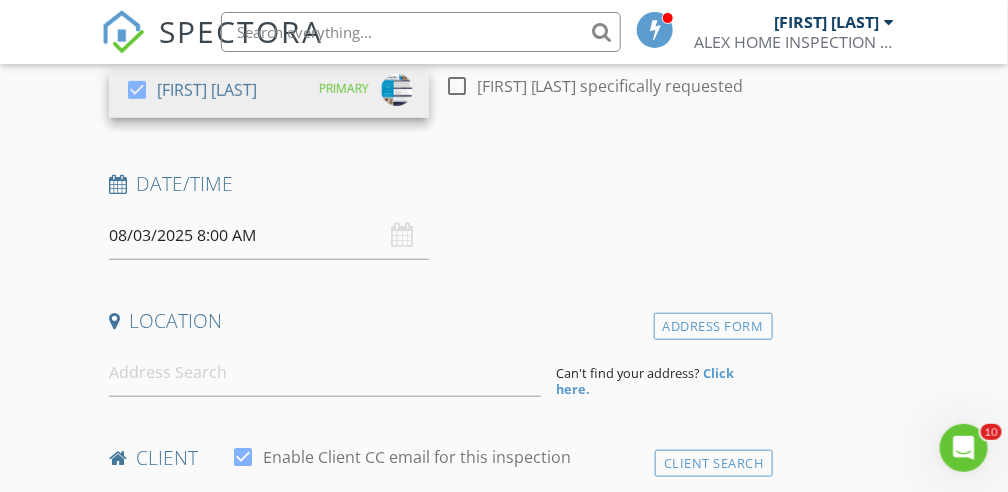 click on "Date/Time" at bounding box center [437, 184] 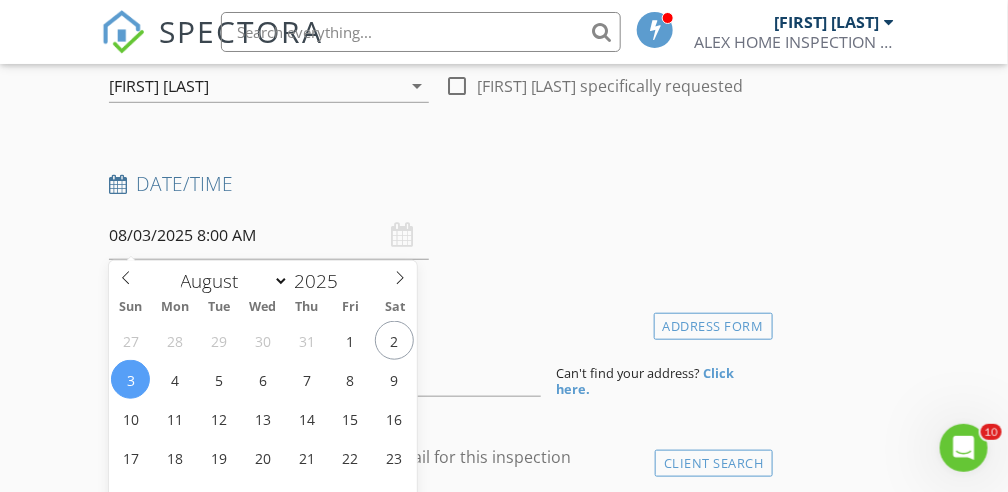 click on "08/03/2025 8:00 AM" at bounding box center (269, 235) 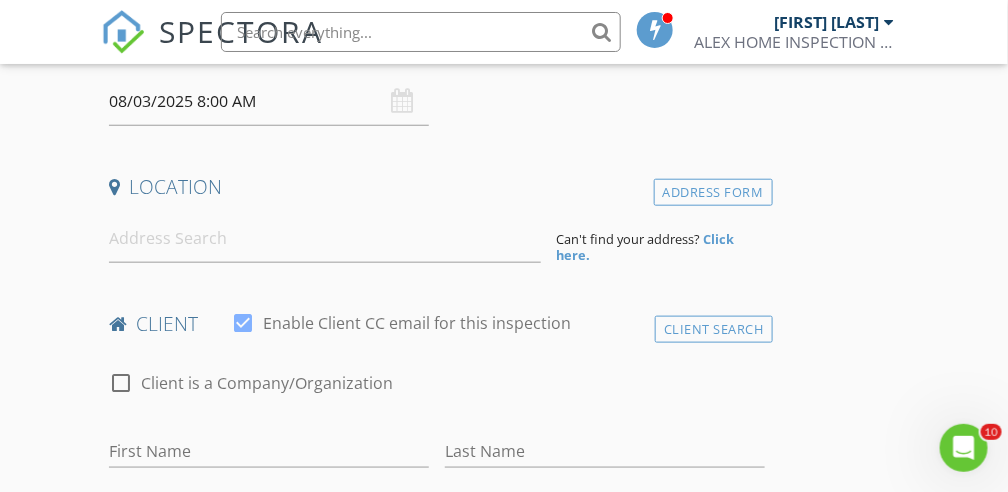 scroll, scrollTop: 412, scrollLeft: 0, axis: vertical 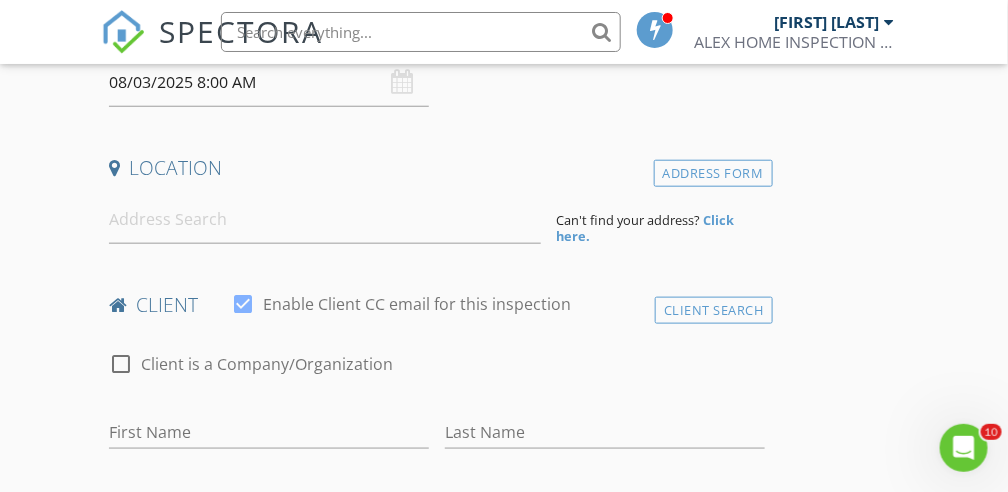 click on "08/03/2025 8:00 AM" at bounding box center [269, 82] 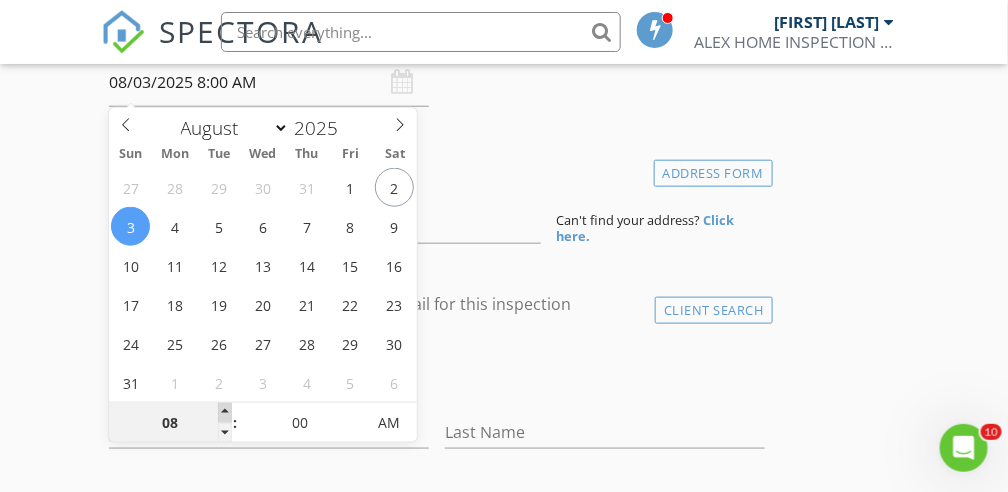 type on "09" 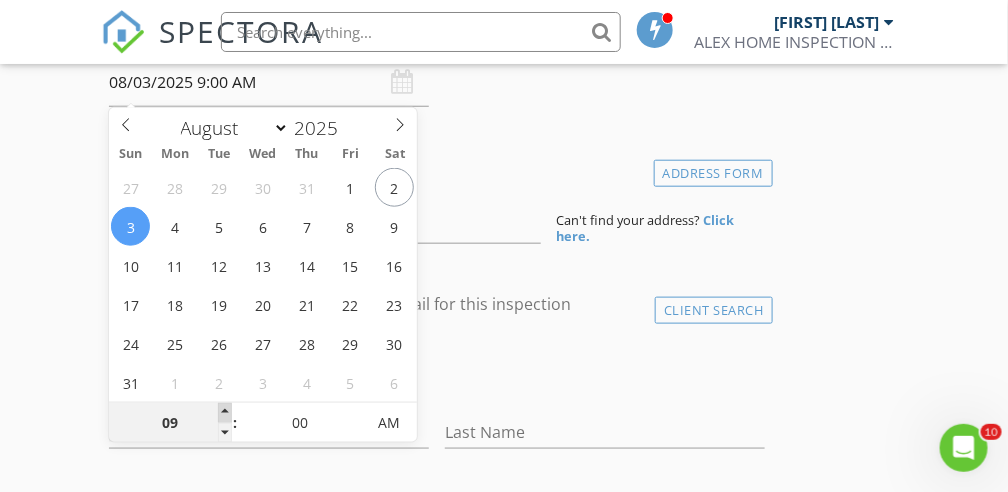 click at bounding box center [225, 413] 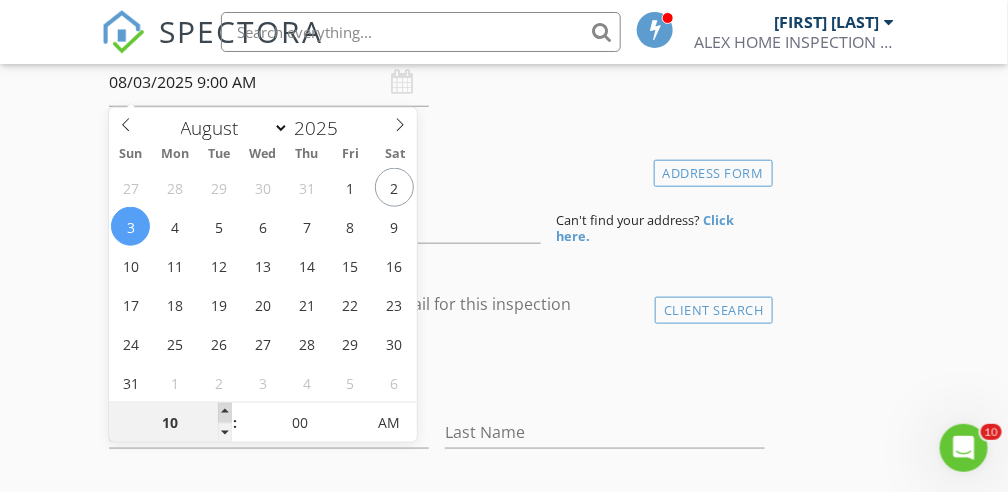 type on "08/03/2025 10:00 AM" 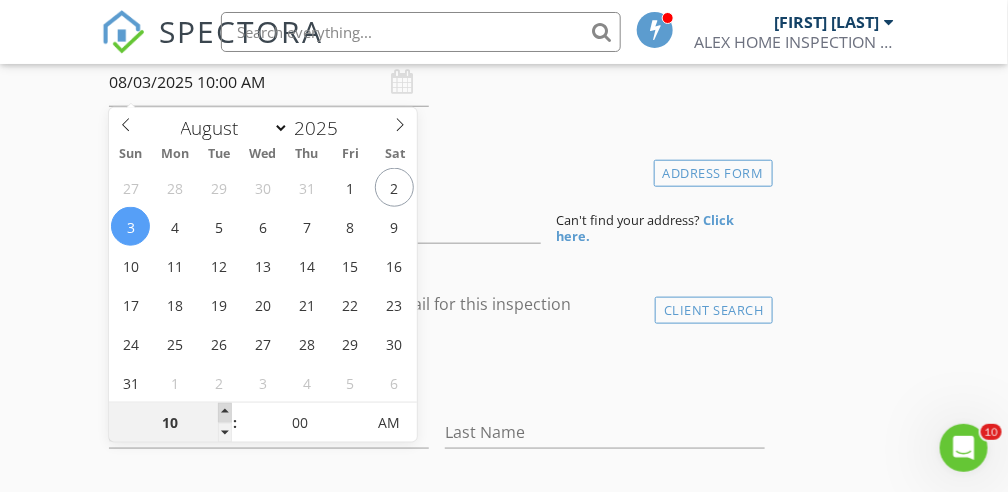 click at bounding box center [225, 413] 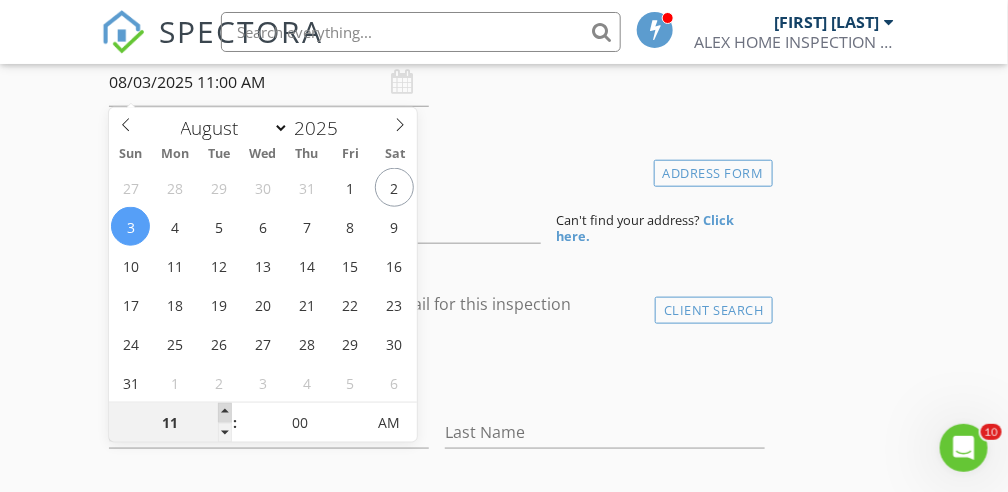 click at bounding box center (225, 413) 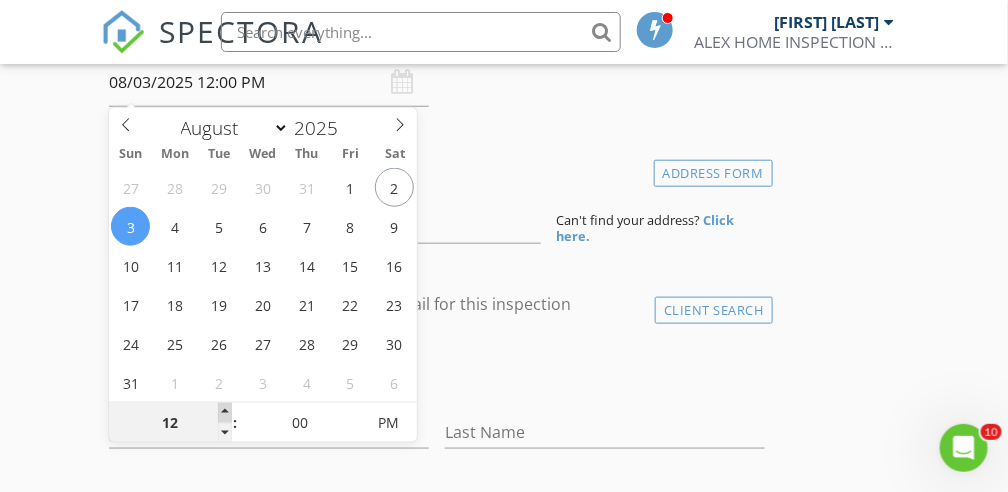 click on "SPECTORA
ALEXANDER HERNANDEZ
ALEX HOME INSPECTION SERVICES LLC
Role:
Inspector
Dashboard
New Inspection
Inspections
Calendar
Template Editor
Contacts
Automations
Team
Metrics
Payments
Data Exports
Billing
Reporting
Advanced
Settings
What's New
Sign Out
Change Active Role
Your account has more than one possible role. Please choose how you'd like to view the site:
Company/Agency
City
Role
Dashboard
Templates
Contacts
Metrics
Automations
Advanced
Settings
Support Center
Real Estate Agent Internet Search Relocation Company Past Customer Other             NEWCOUPON     New Inspection" at bounding box center (504, 1183) 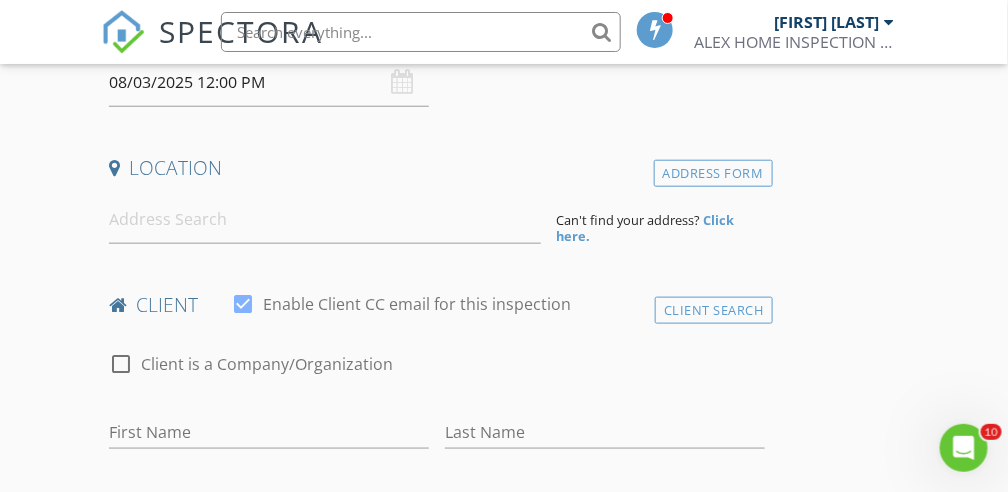 click on "New Inspection
Click here to use the New Order Form
INSPECTOR(S)
check_box   ALEXANDER HERNANDEZ   PRIMARY   ALEXANDER HERNANDEZ arrow_drop_down   check_box_outline_blank ALEXANDER HERNANDEZ specifically requested
Date/Time
08/03/2025 12:00 PM
Location
Address Form       Can't find your address?   Click here.
client
check_box Enable Client CC email for this inspection   Client Search     check_box_outline_blank Client is a Company/Organization     First Name   Last Name   Email   CC Email   Phone           Notes   Private Notes
ADD ADDITIONAL client
SERVICES
check_box_outline_blank   New Service   check_box_outline_blank   Residential Inspection   arrow_drop_down     Select Discount Code arrow_drop_down    Charges       TOTAL   $0.00    Duration" at bounding box center [504, 1261] 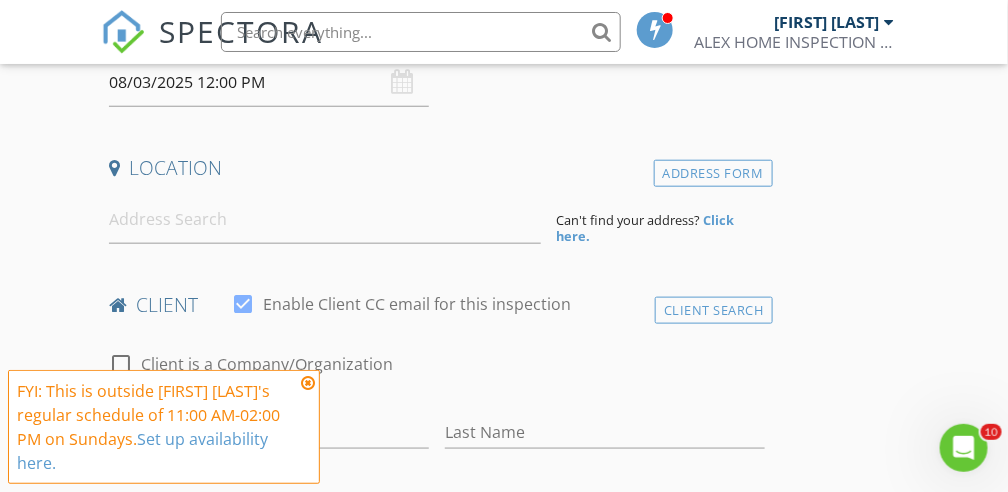 drag, startPoint x: 224, startPoint y: 409, endPoint x: 309, endPoint y: 397, distance: 85.84288 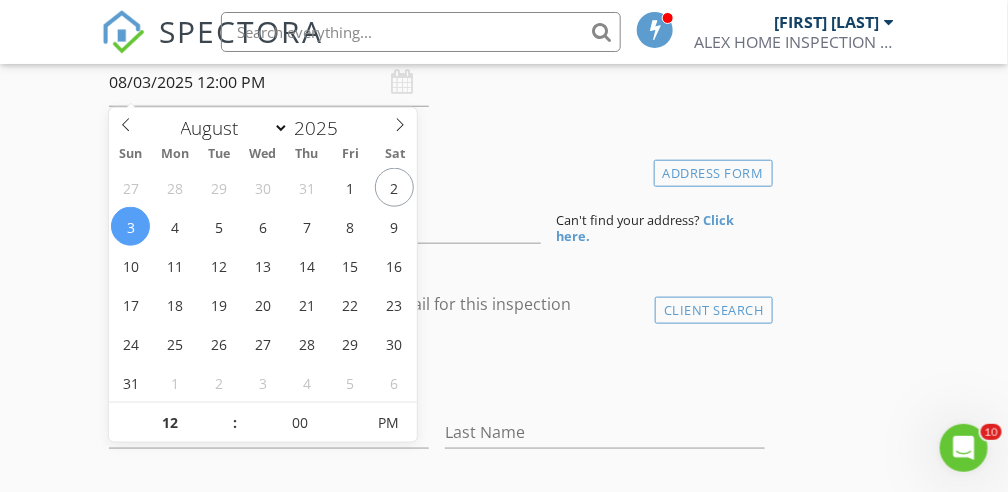 click on "08/03/2025 12:00 PM" at bounding box center (269, 82) 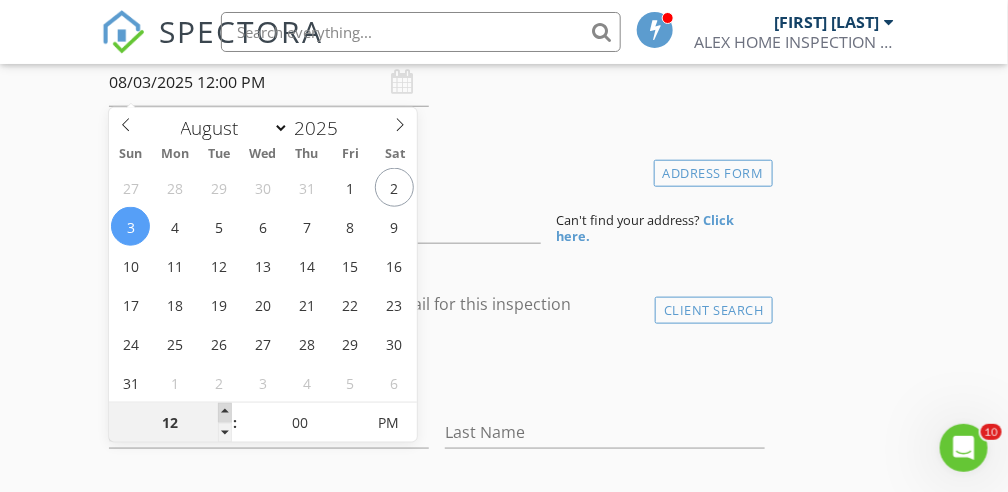 type on "01" 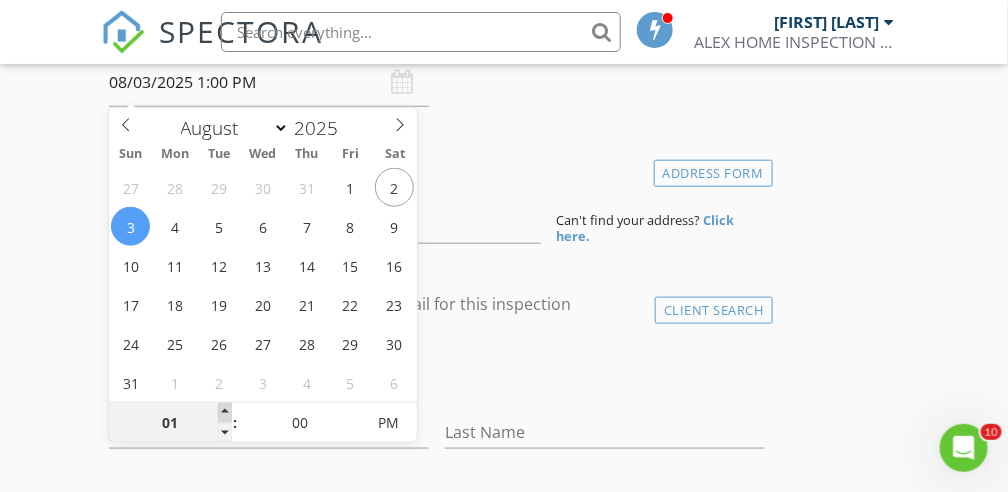 click at bounding box center (225, 413) 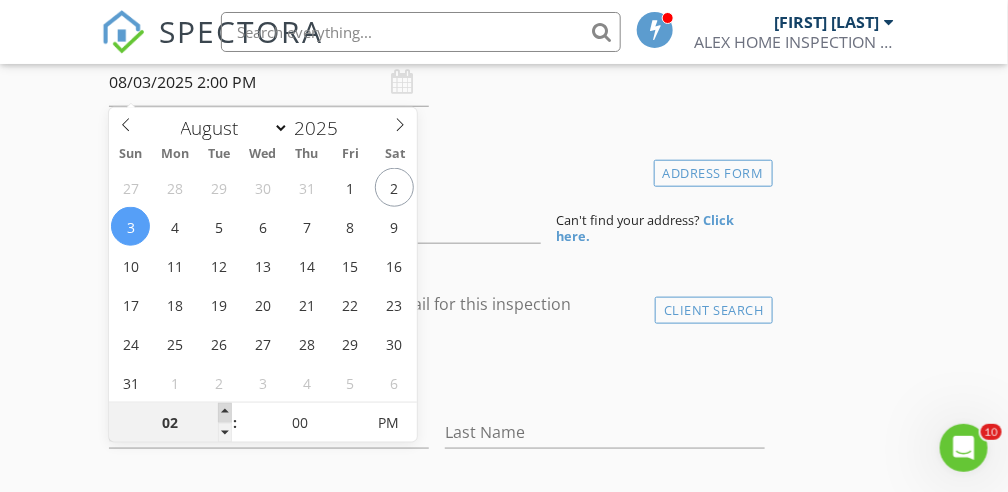 click on "SPECTORA
ALEXANDER HERNANDEZ
ALEX HOME INSPECTION SERVICES LLC
Role:
Inspector
Dashboard
New Inspection
Inspections
Calendar
Template Editor
Contacts
Automations
Team
Metrics
Payments
Data Exports
Billing
Reporting
Advanced
Settings
What's New
Sign Out
Change Active Role
Your account has more than one possible role. Please choose how you'd like to view the site:
Company/Agency
City
Role
Dashboard
Templates
Contacts
Metrics
Automations
Advanced
Settings
Support Center
Real Estate Agent Internet Search Relocation Company Past Customer Other             NEWCOUPON     New Inspection" at bounding box center (504, 1183) 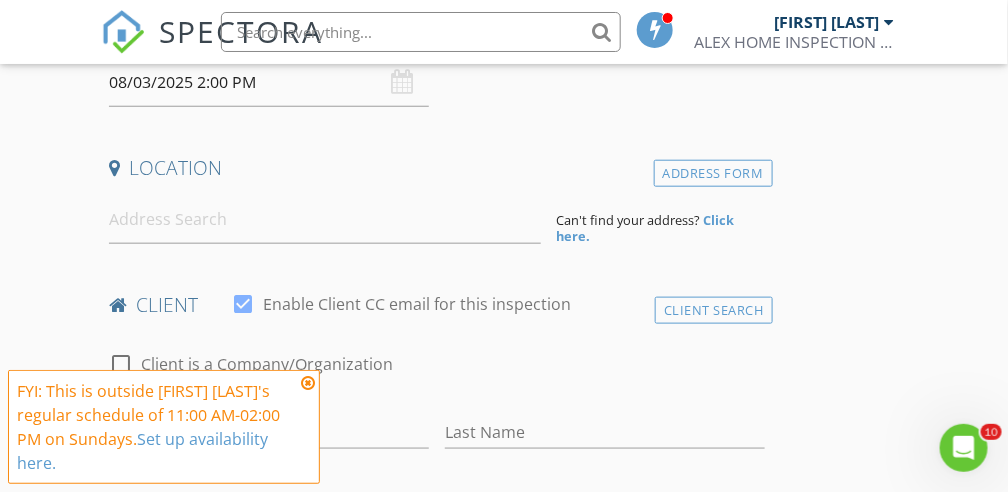 click at bounding box center [308, 383] 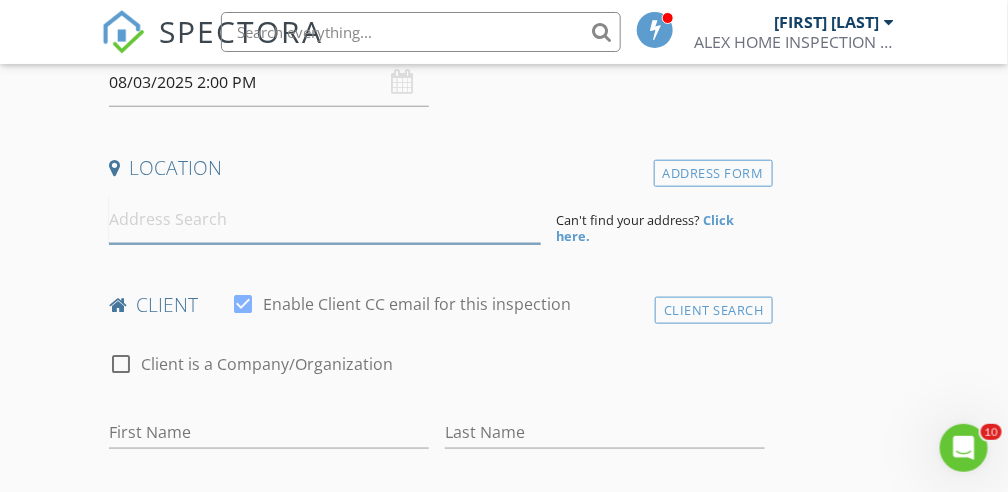 click at bounding box center [325, 219] 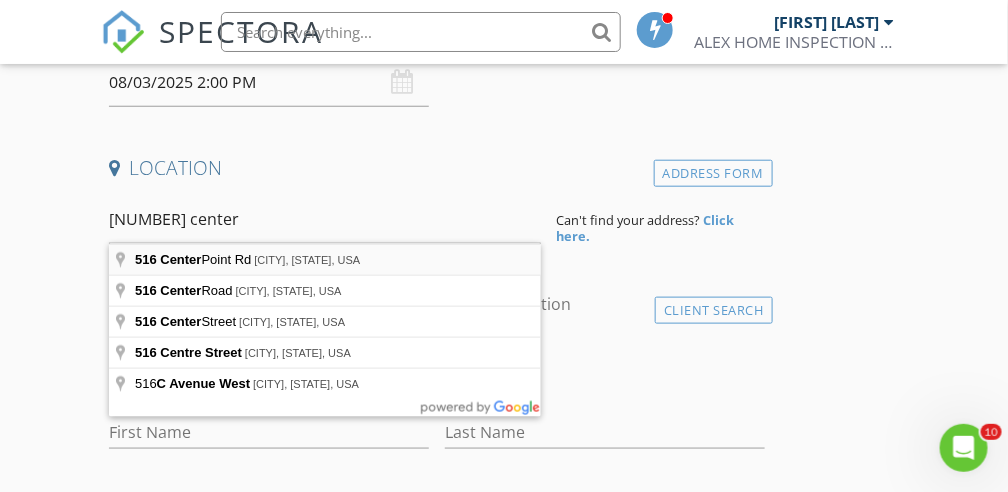 type on "516 Center Point Rd, Valrico, FL, USA" 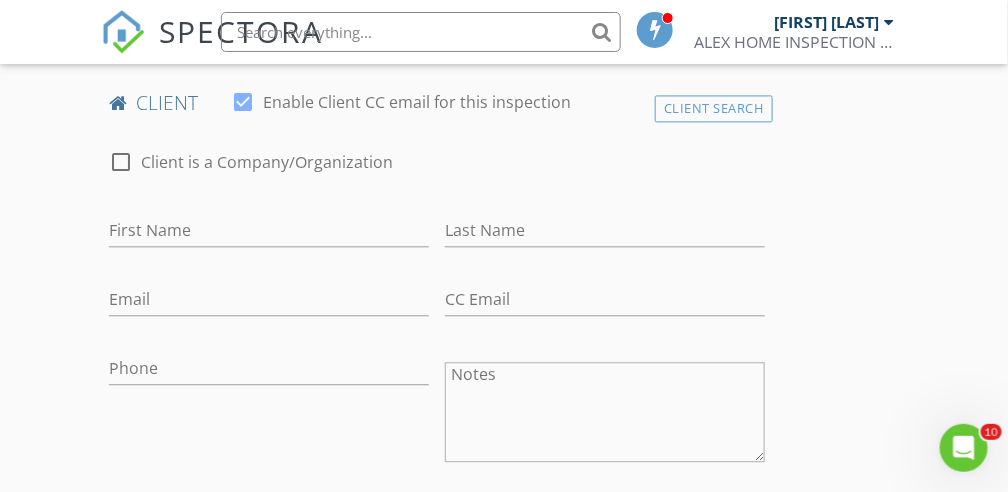 scroll, scrollTop: 1032, scrollLeft: 0, axis: vertical 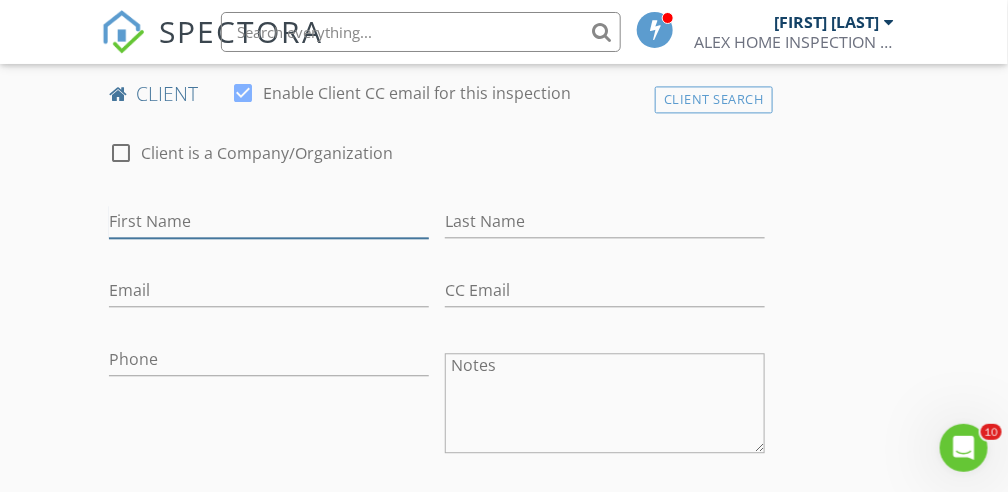 click on "First Name" at bounding box center [269, 221] 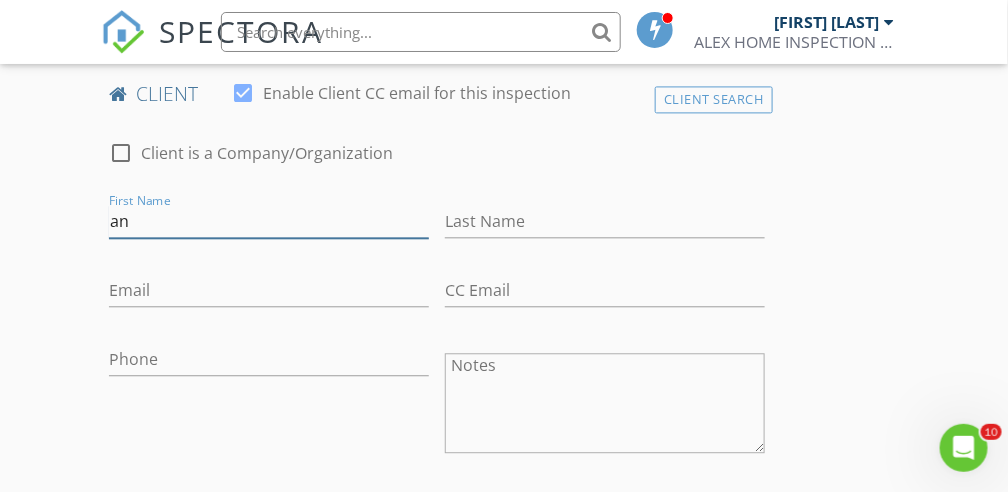 type on "a" 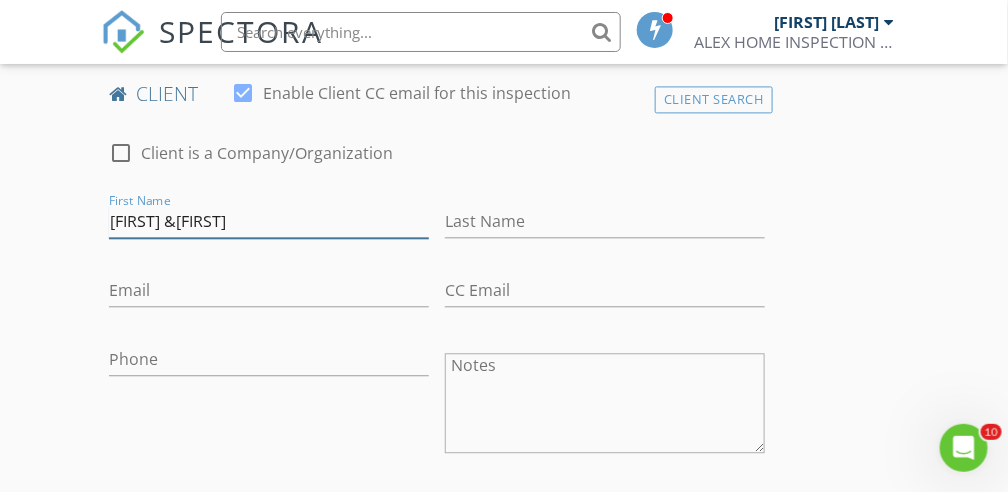 type on "[NAME] & [NAME]" 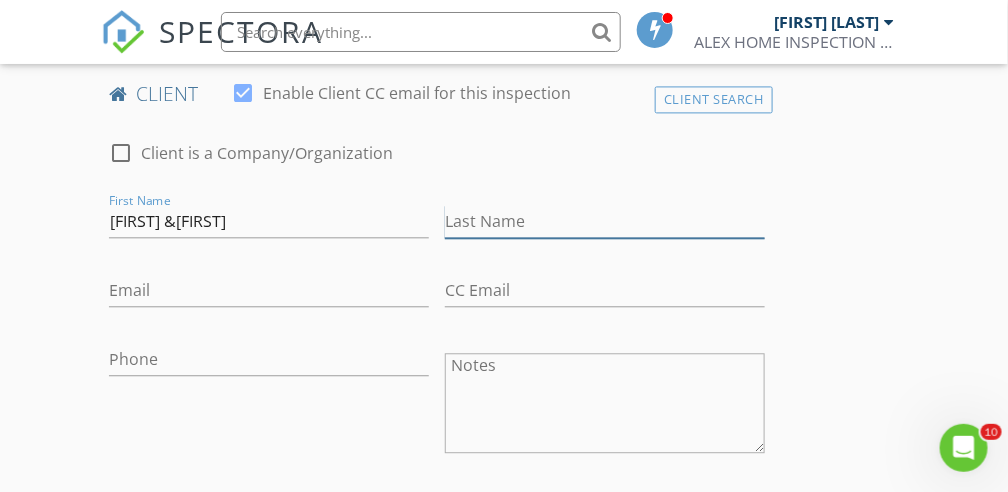 click on "Last Name" at bounding box center [605, 221] 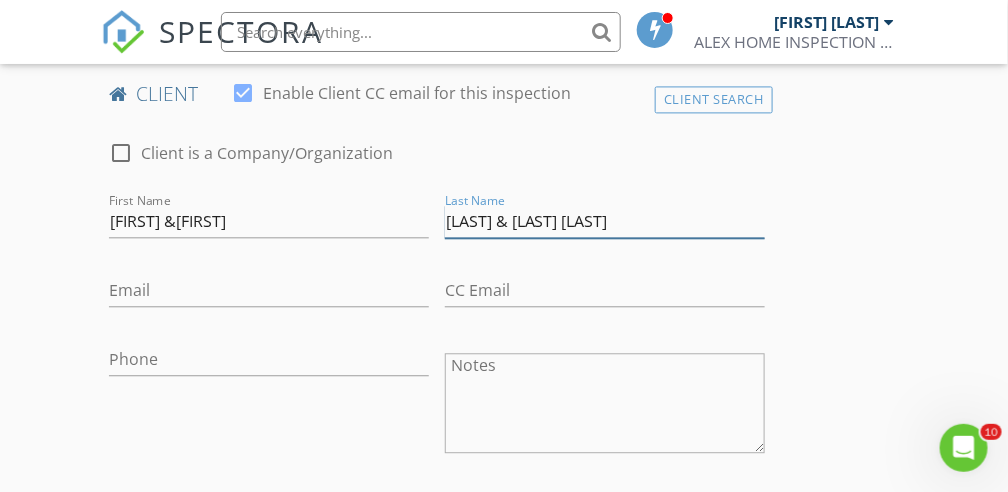type on "[LAST NAME] & [LAST NAME]" 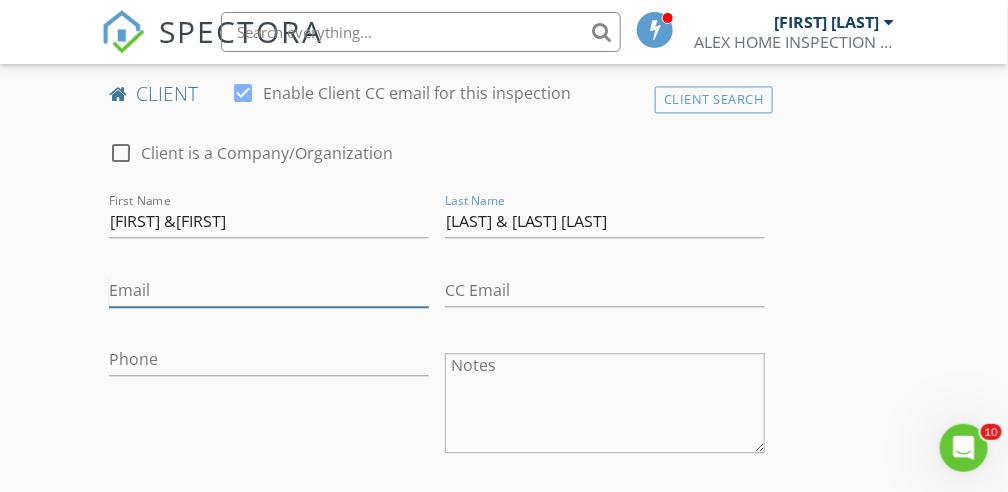 click on "Email" at bounding box center [269, 290] 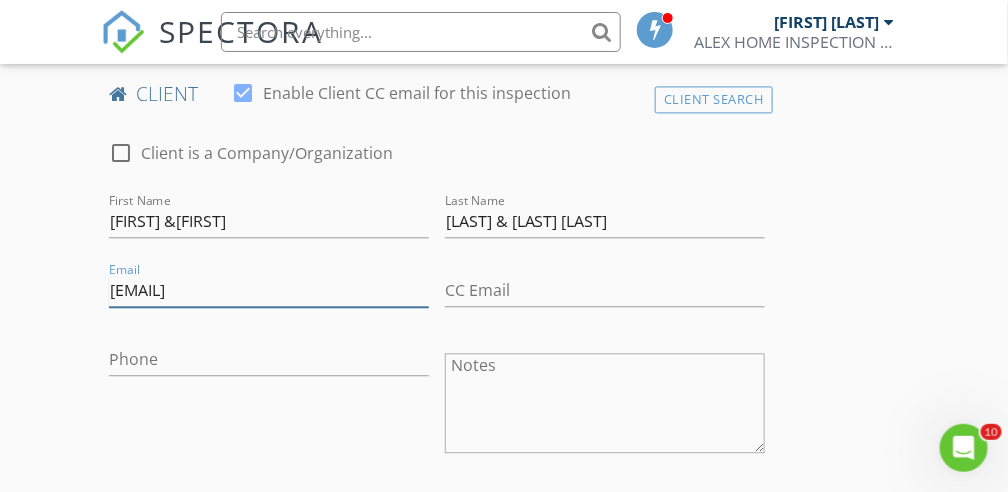 type on "[EMAIL]" 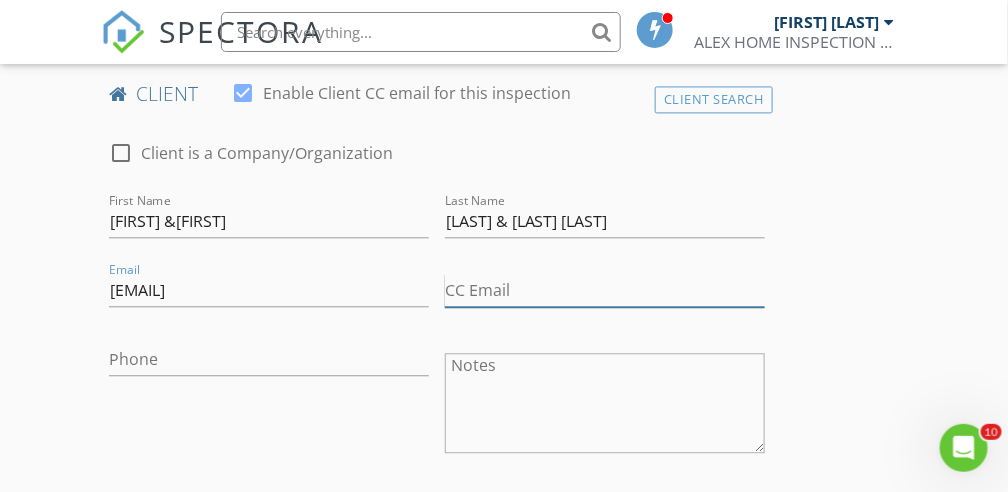 click on "CC Email" at bounding box center [605, 290] 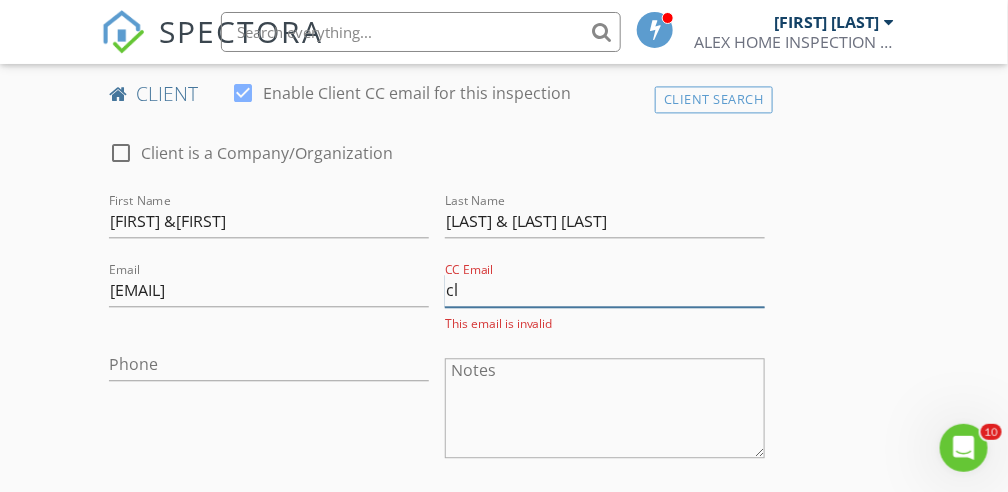 type on "[EMAIL]" 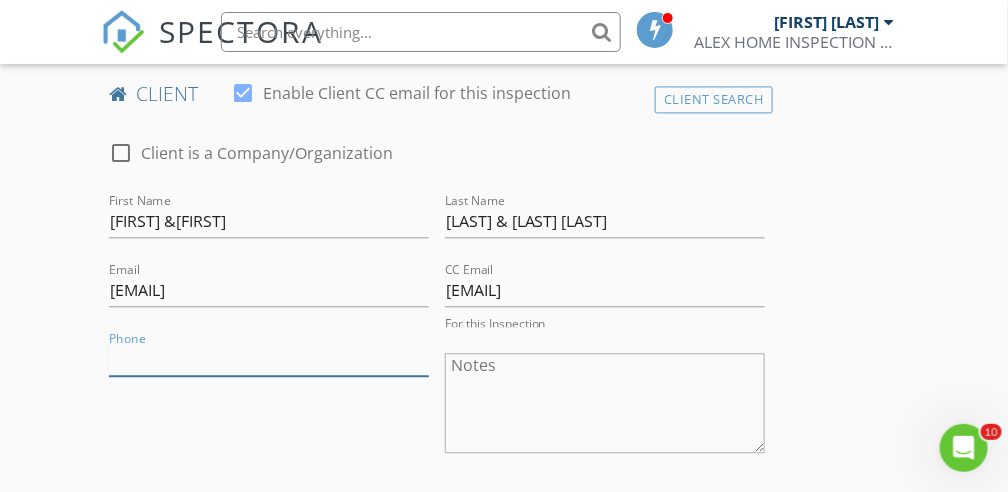 click on "Phone" at bounding box center [269, 359] 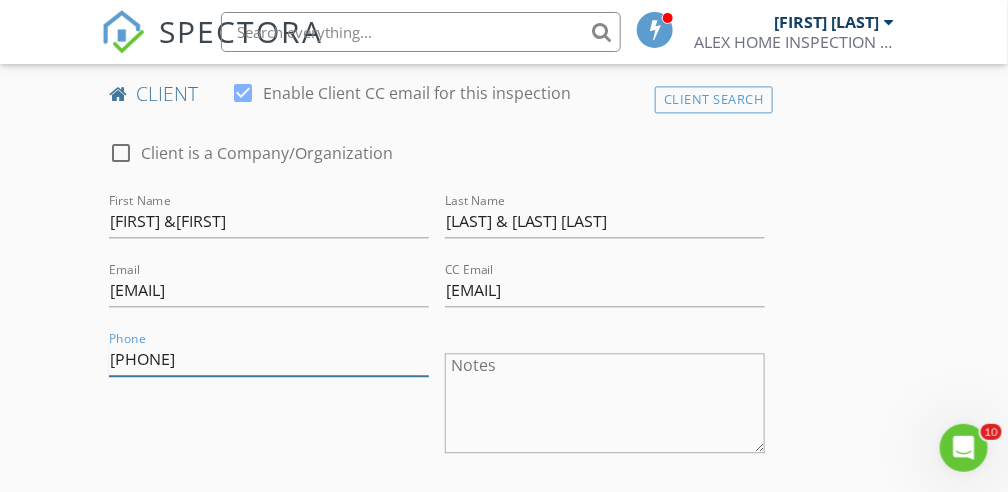 type on "[PHONE]" 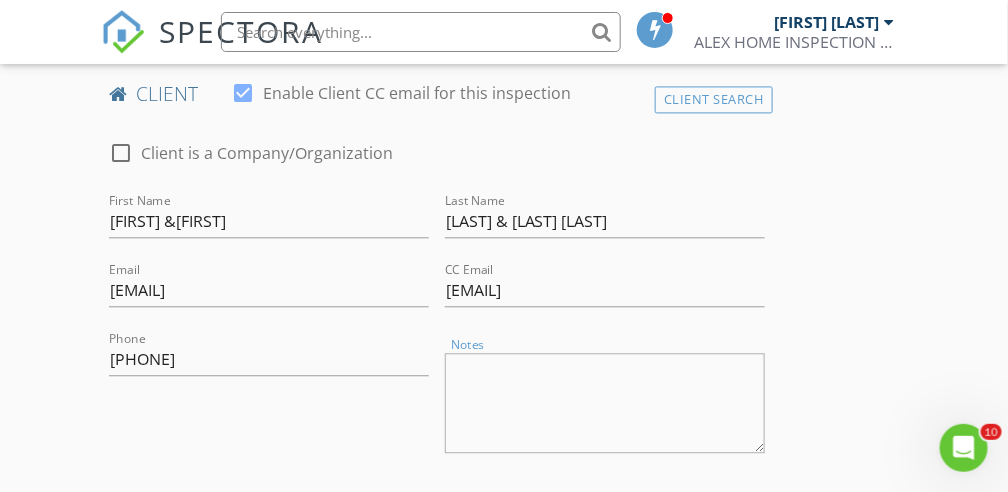 click on "Notes" at bounding box center [605, 403] 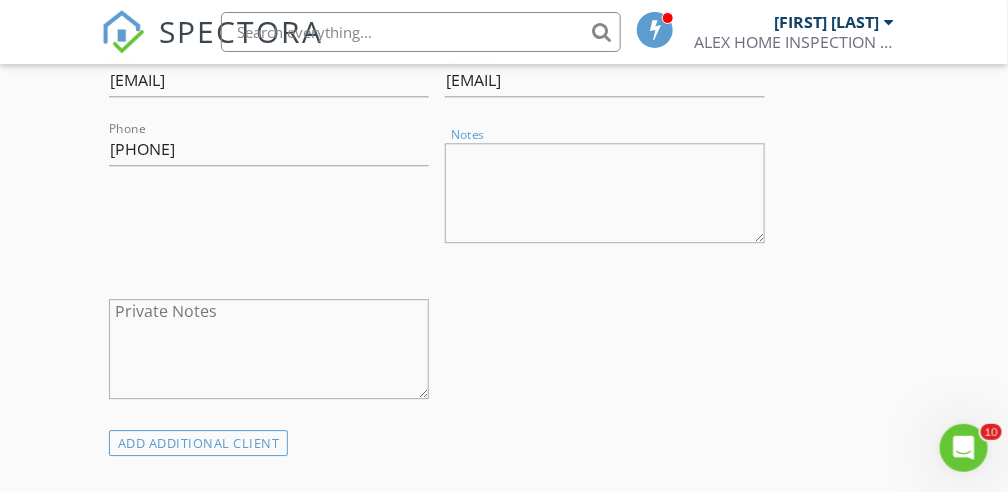 scroll, scrollTop: 1244, scrollLeft: 0, axis: vertical 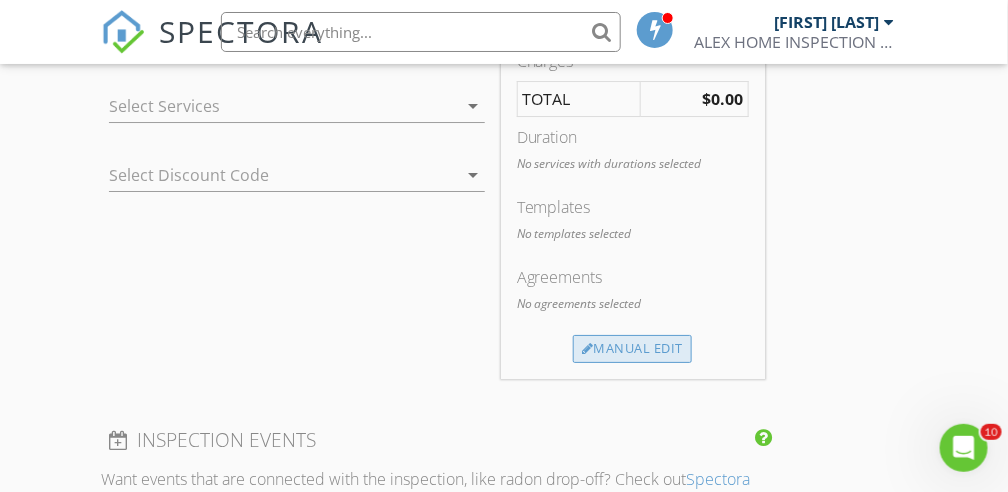 type on "FULL INSPECTION
WIND MITIGATION
4 POINT INSPECTION" 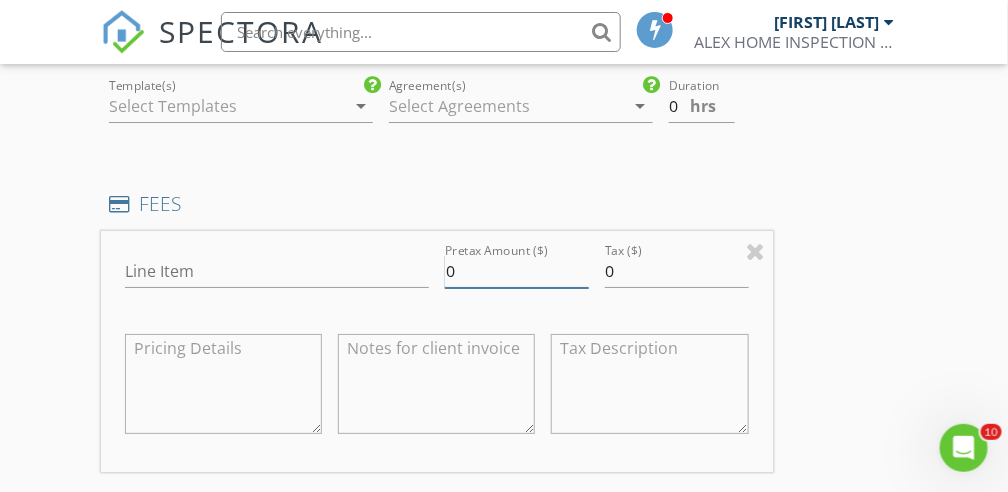 click on "0" at bounding box center [517, 271] 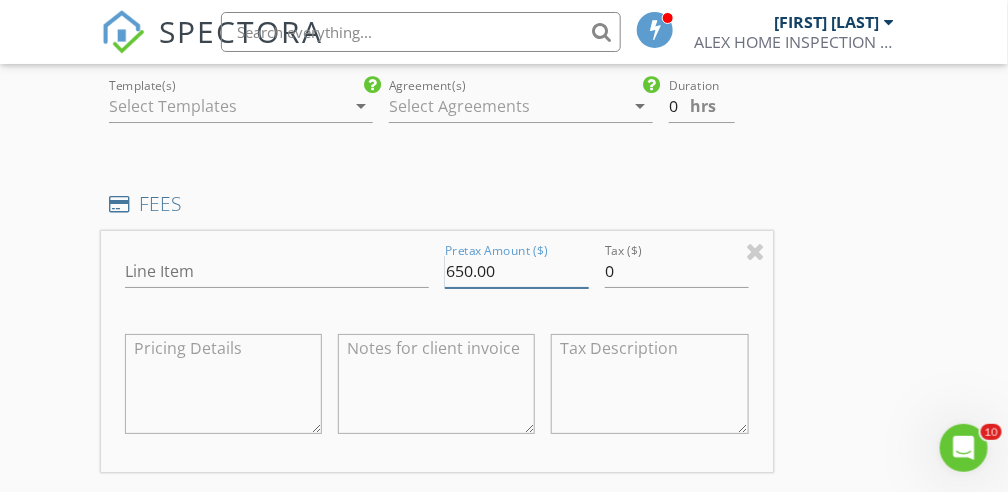 type on "650.00" 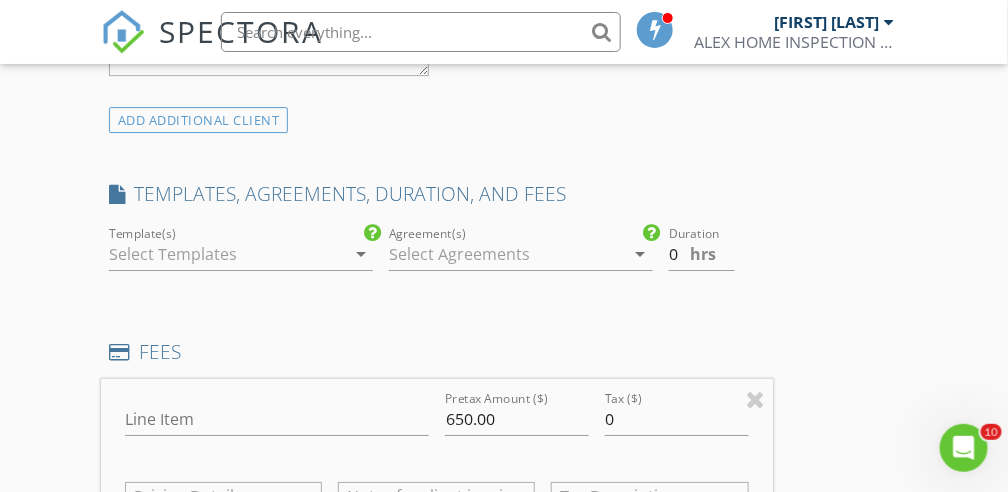 scroll, scrollTop: 1583, scrollLeft: 0, axis: vertical 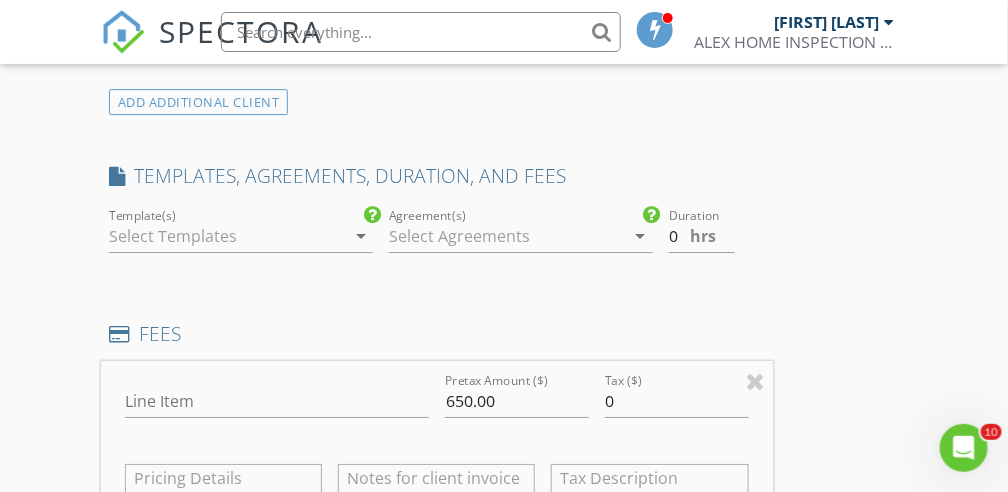 click on "arrow_drop_down" at bounding box center [361, 236] 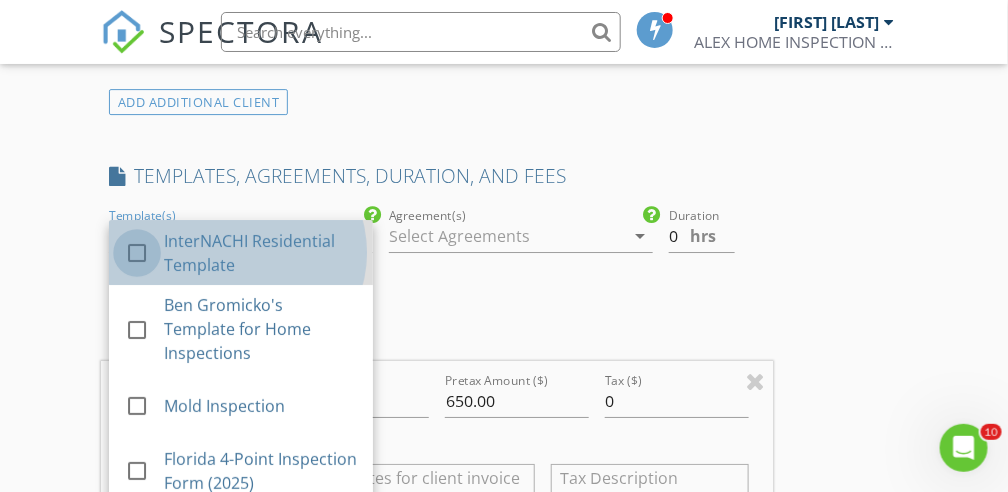 click at bounding box center [137, 253] 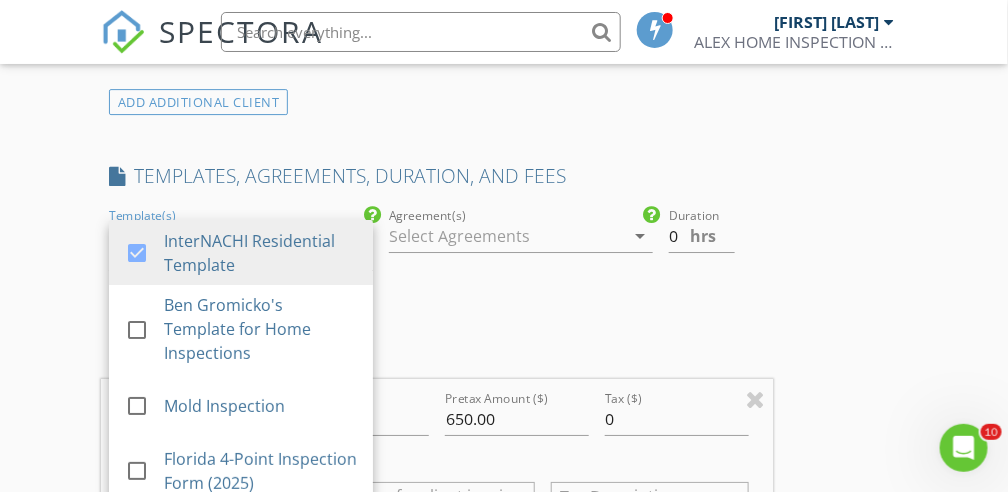drag, startPoint x: 434, startPoint y: 338, endPoint x: 299, endPoint y: 217, distance: 181.28983 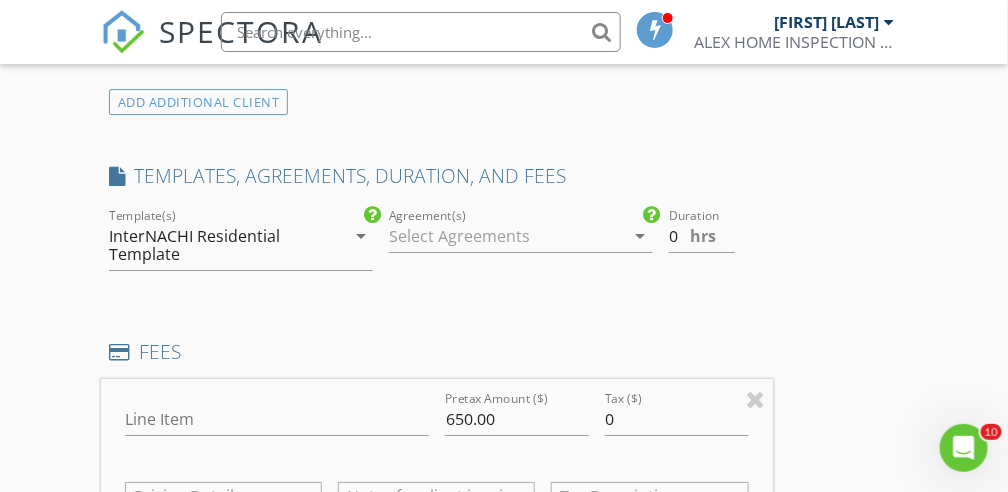 click on "arrow_drop_down" at bounding box center [641, 236] 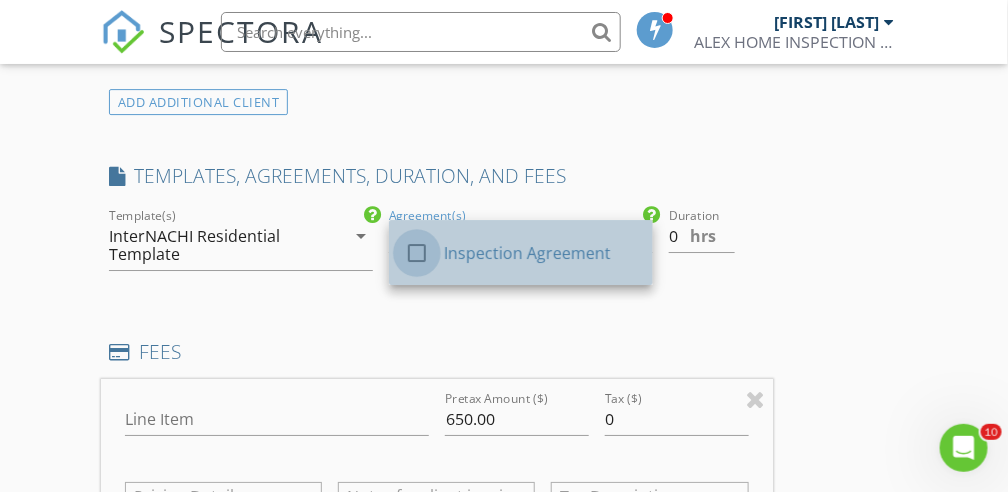 click at bounding box center (417, 253) 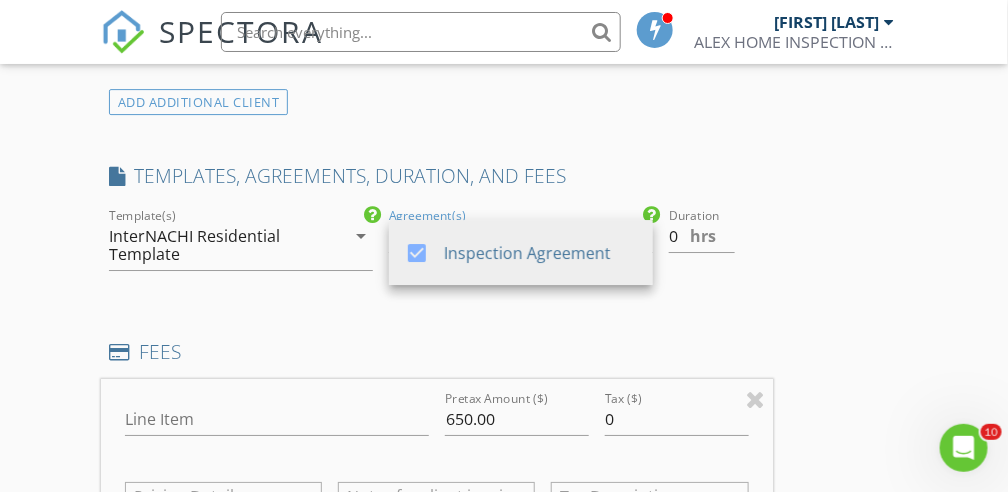 click on "FEES" at bounding box center [437, 352] 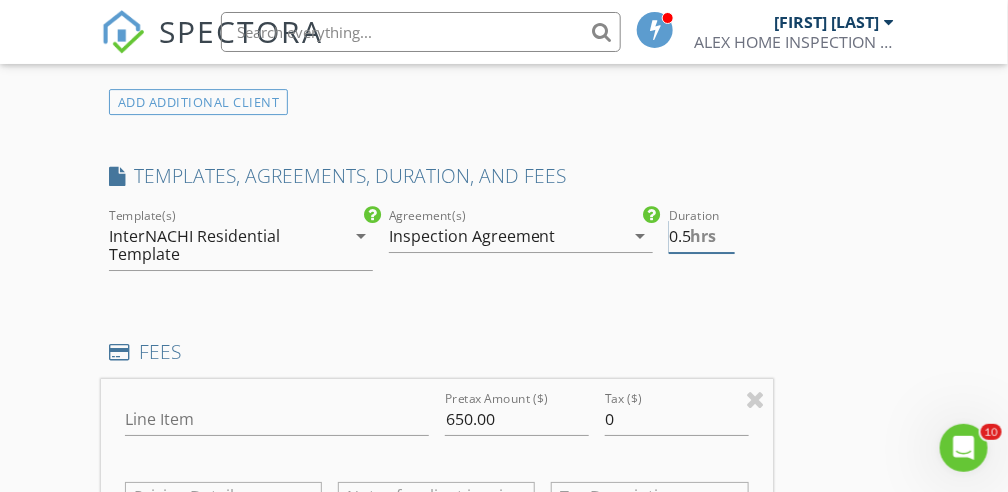 click on "0.5" at bounding box center (702, 236) 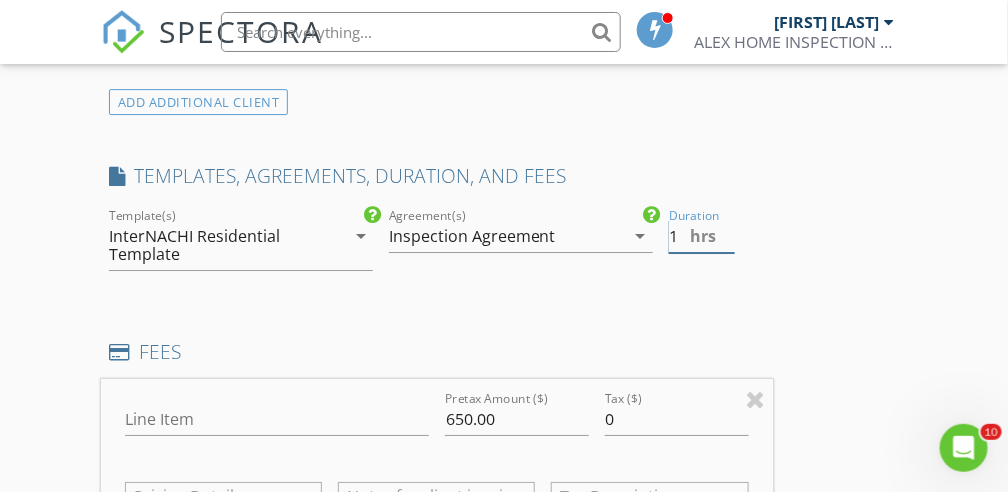 click on "1" at bounding box center (702, 236) 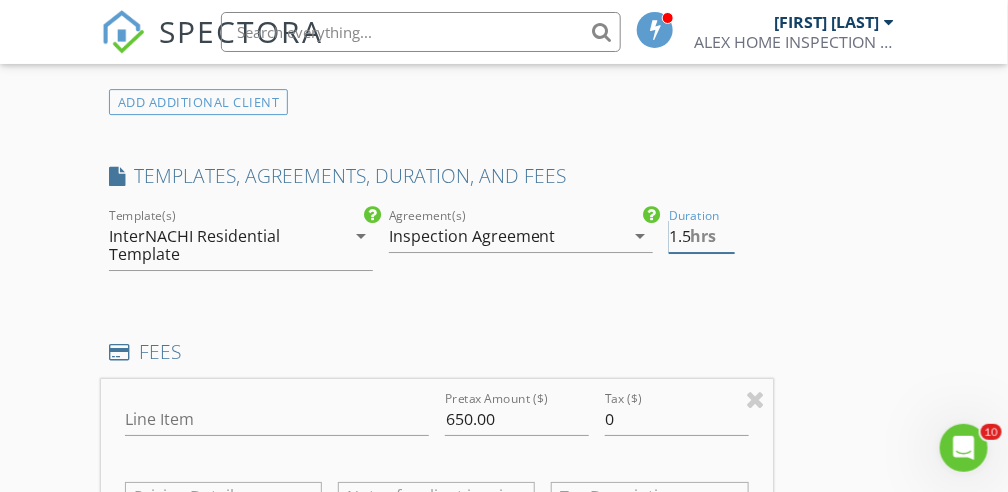 click on "1.5" at bounding box center [702, 236] 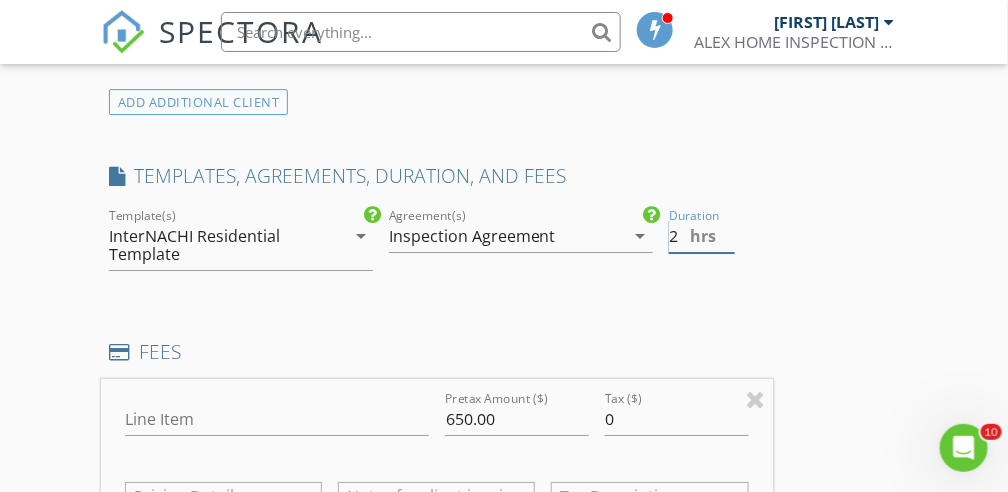 click on "2" at bounding box center (702, 236) 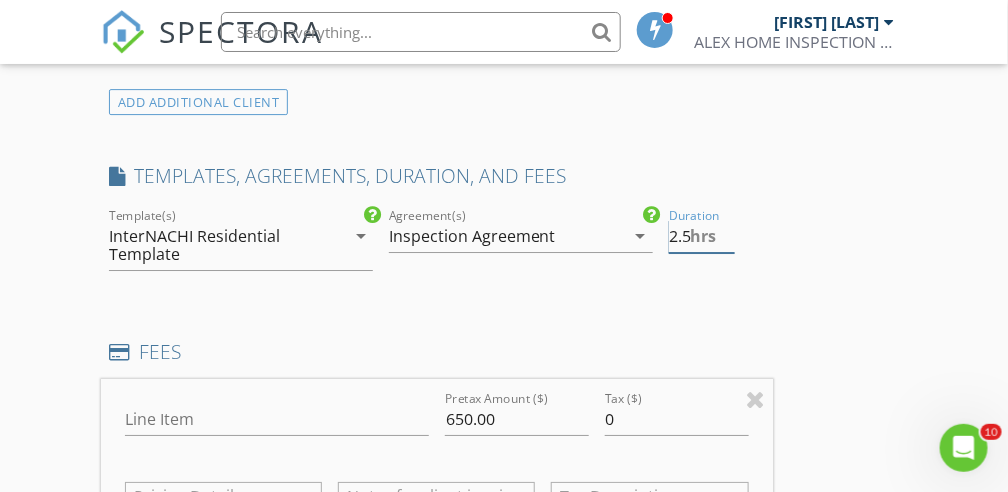 type on "2.5" 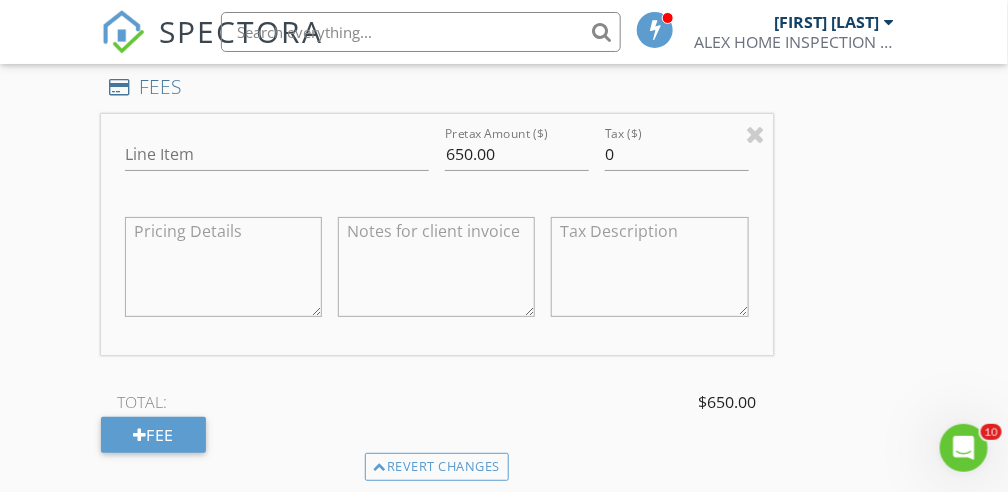 scroll, scrollTop: 1843, scrollLeft: 0, axis: vertical 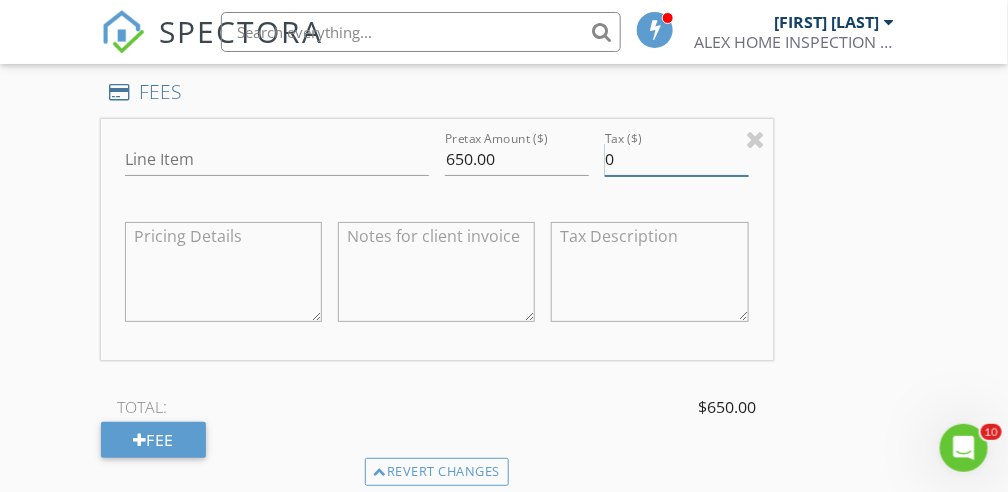 click on "0" at bounding box center (677, 159) 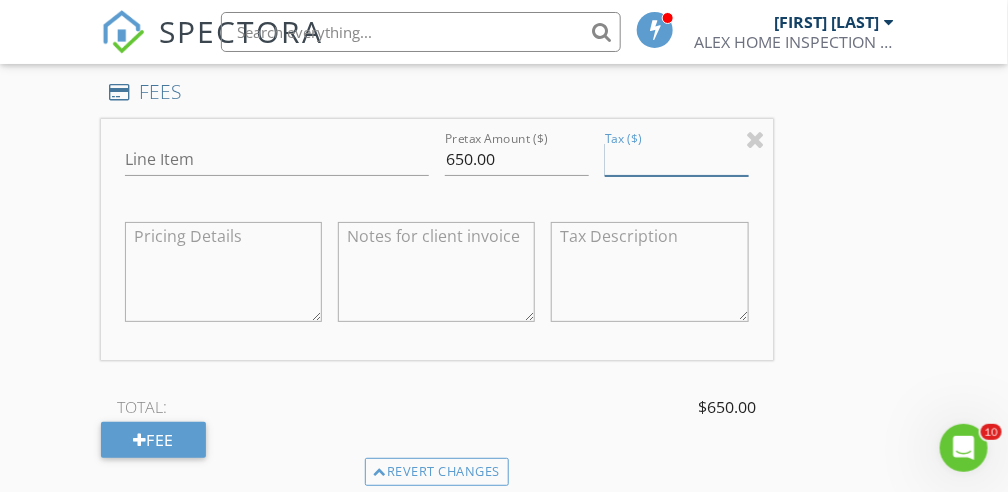 type on "0" 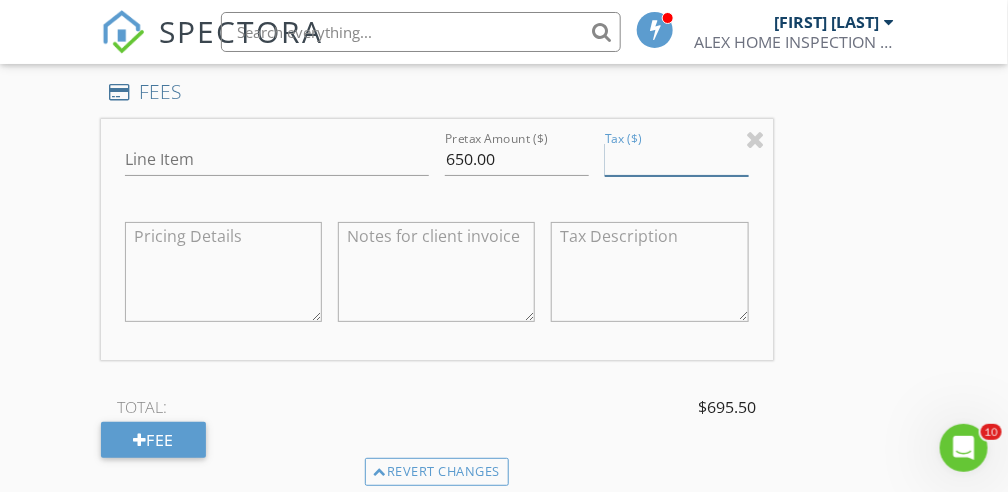 type on "045.50" 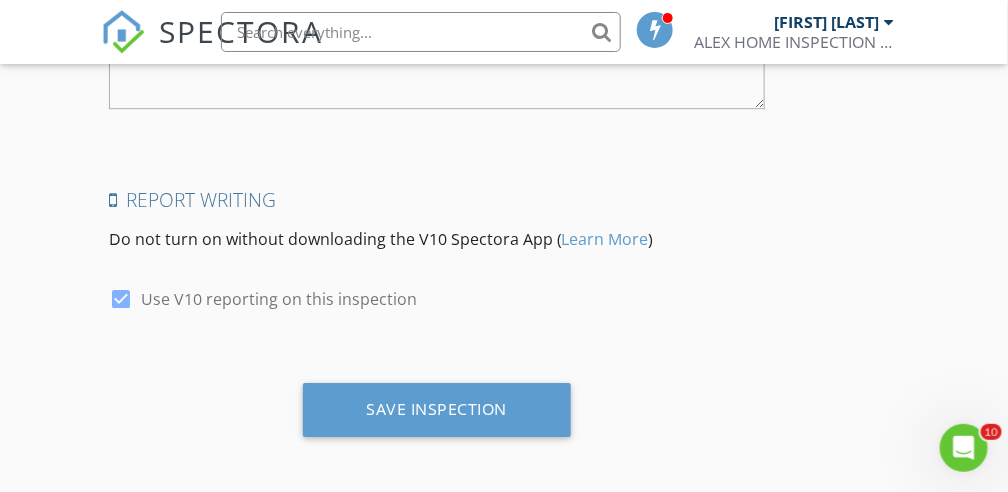 scroll, scrollTop: 3353, scrollLeft: 0, axis: vertical 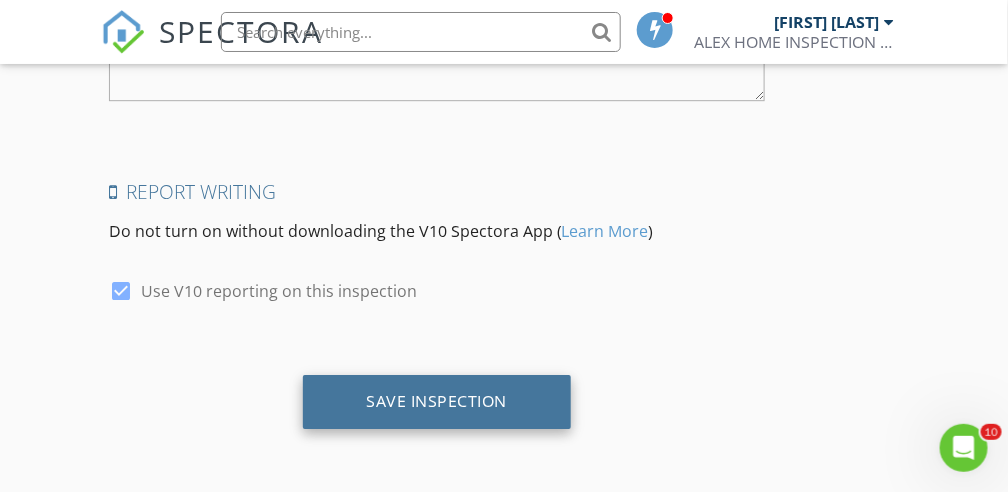 click on "Save Inspection" at bounding box center (437, 401) 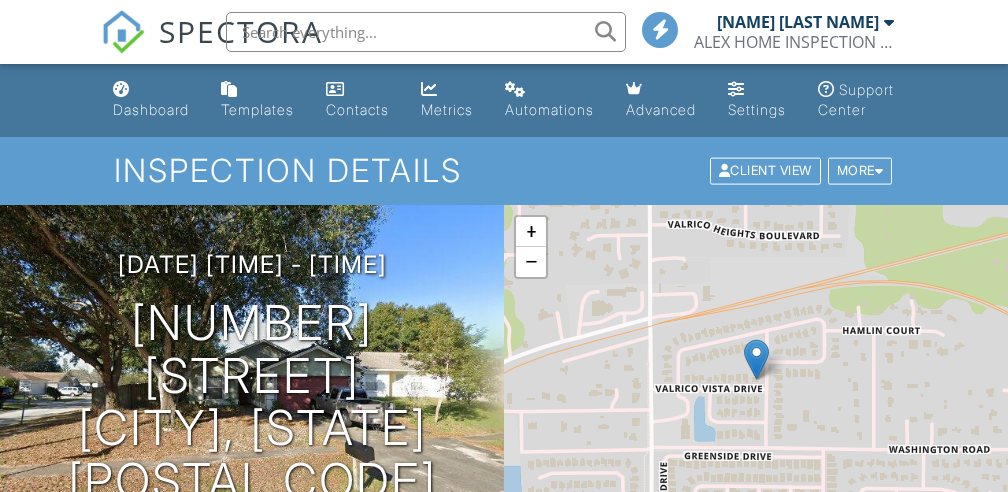 scroll, scrollTop: 0, scrollLeft: 0, axis: both 